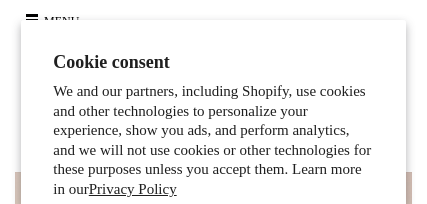 scroll, scrollTop: 0, scrollLeft: 0, axis: both 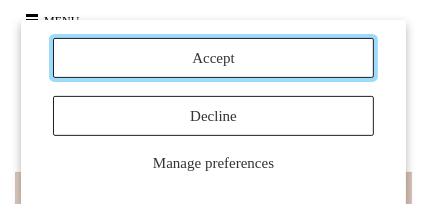 click on "Accept" at bounding box center [213, 58] 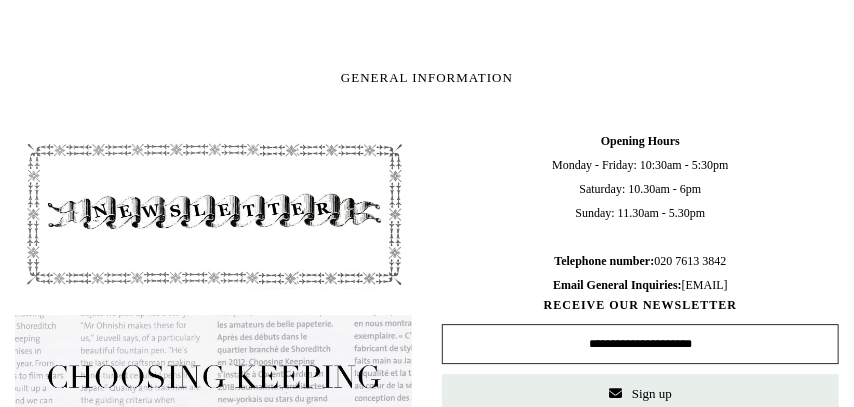 scroll, scrollTop: 1877, scrollLeft: 0, axis: vertical 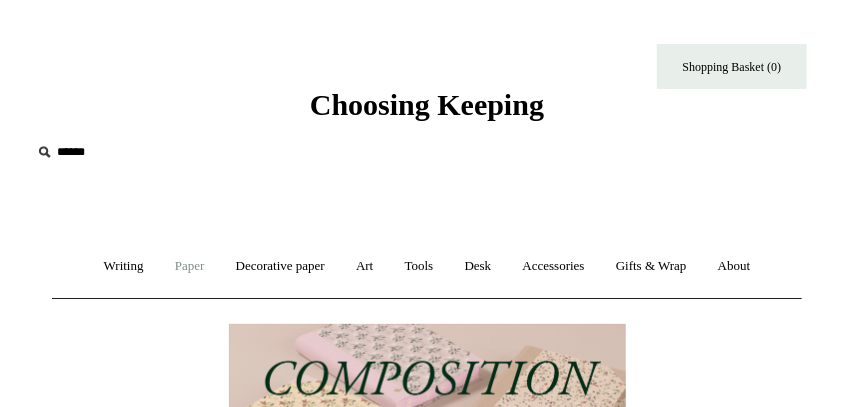 click on "Paper +" at bounding box center [190, 266] 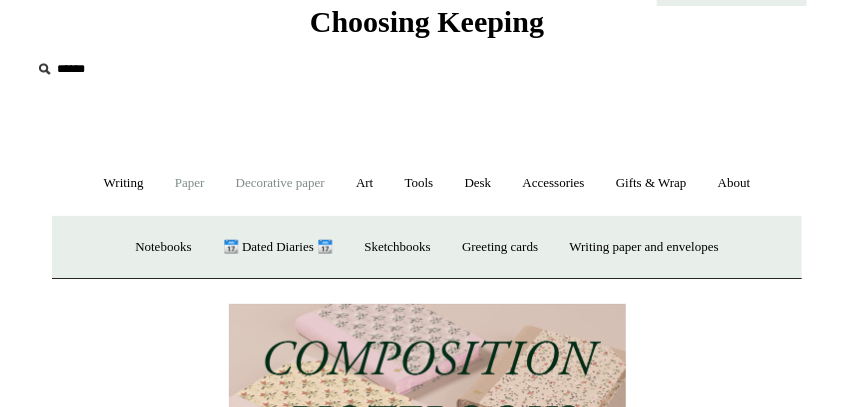 scroll, scrollTop: 212, scrollLeft: 0, axis: vertical 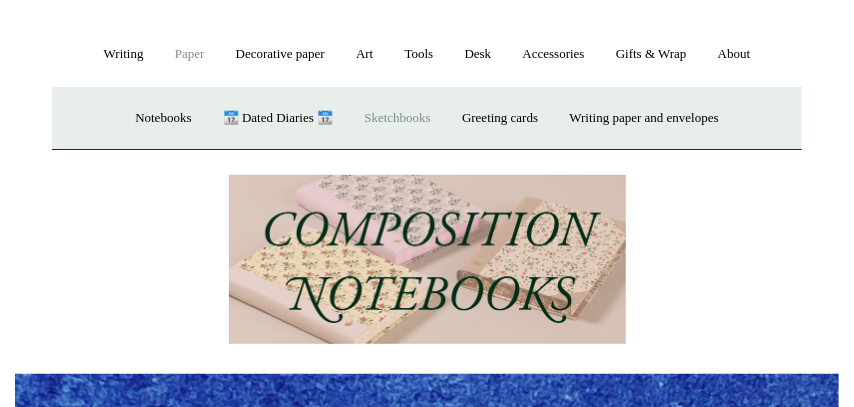 click on "Sketchbooks +" at bounding box center [397, 118] 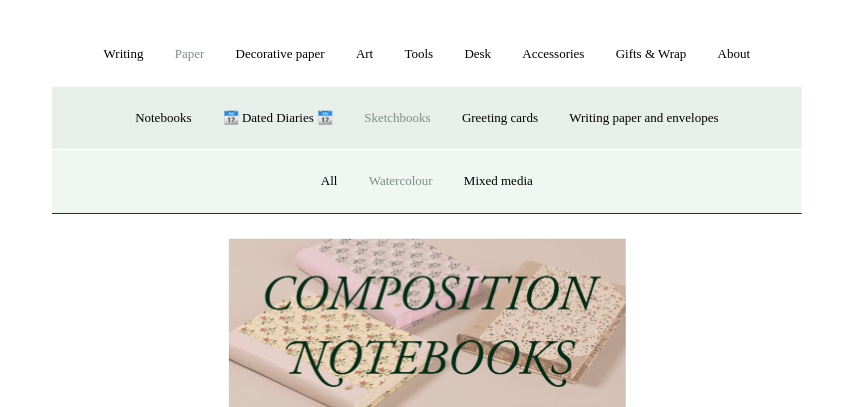 click on "Watercolour" at bounding box center [401, 181] 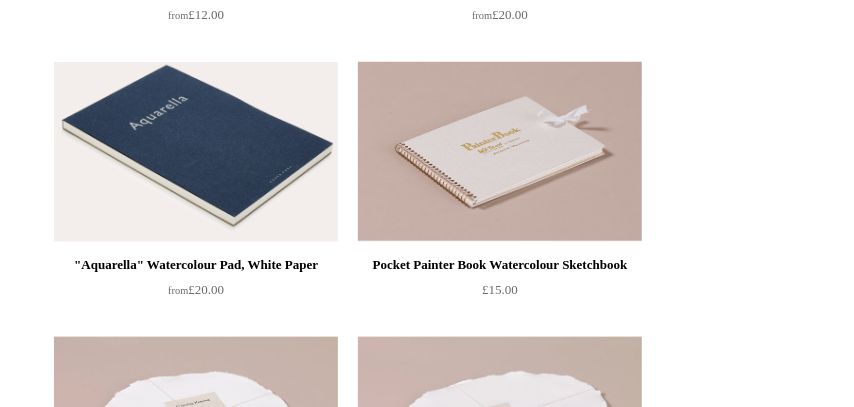 scroll, scrollTop: 106, scrollLeft: 0, axis: vertical 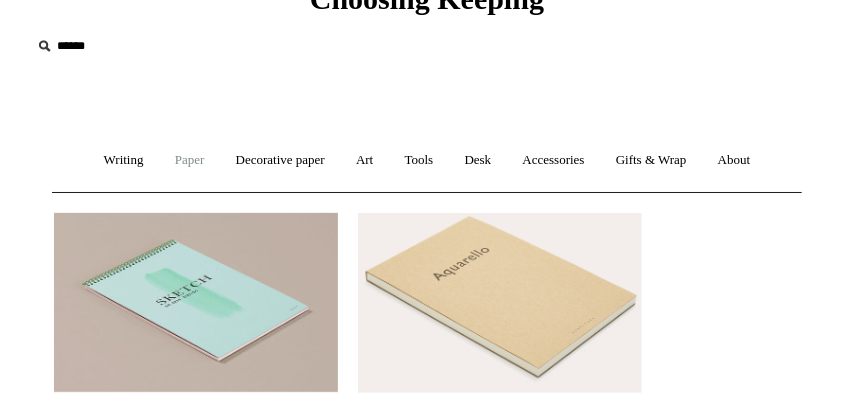 click on "Paper +" at bounding box center [190, 160] 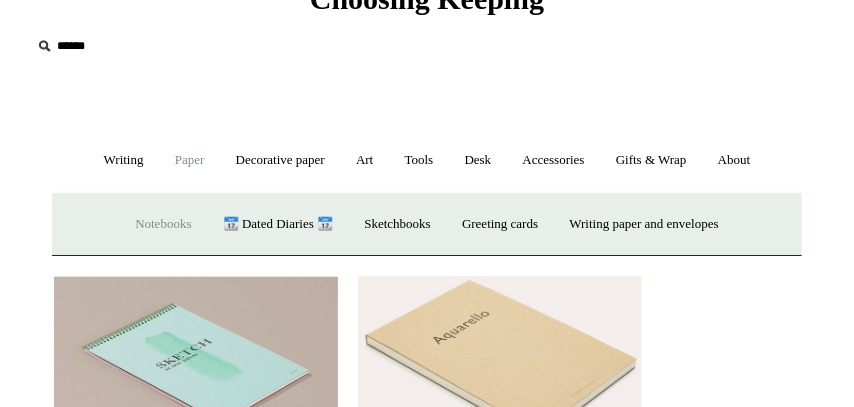 click on "Notebooks +" at bounding box center (163, 224) 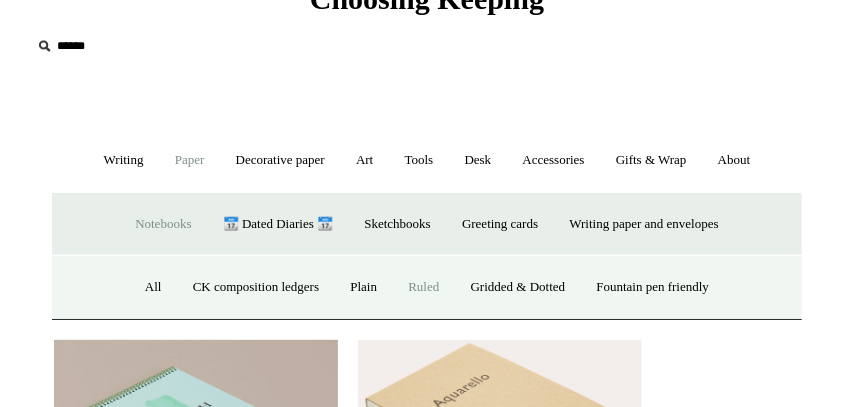 click on "Ruled" at bounding box center (423, 287) 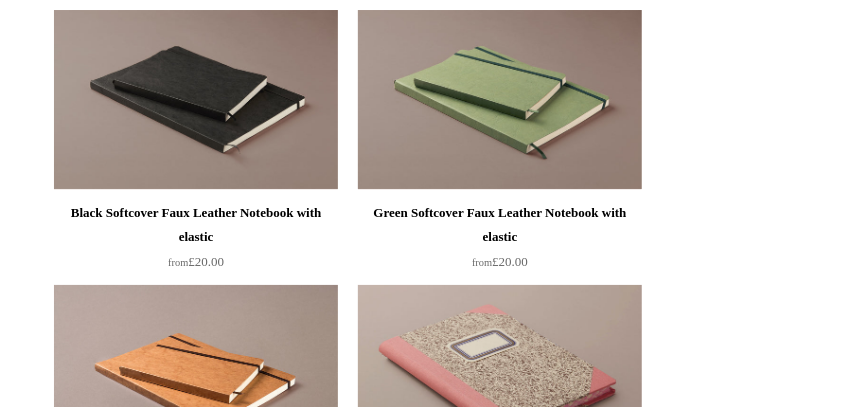 scroll, scrollTop: 2447, scrollLeft: 0, axis: vertical 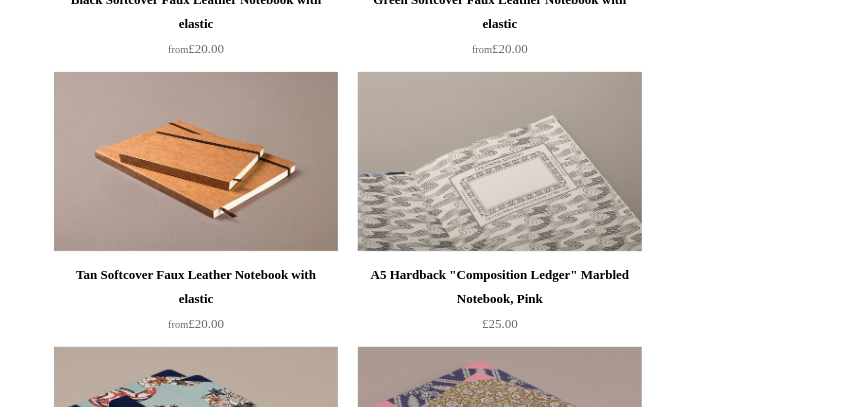 click at bounding box center [500, 162] 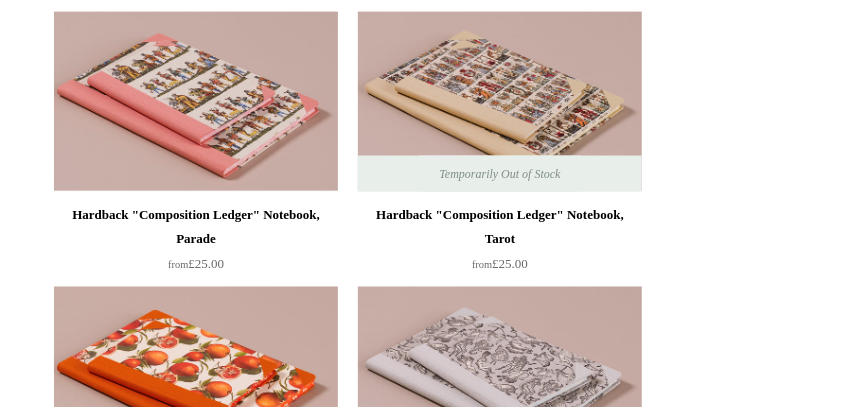 scroll, scrollTop: 5213, scrollLeft: 0, axis: vertical 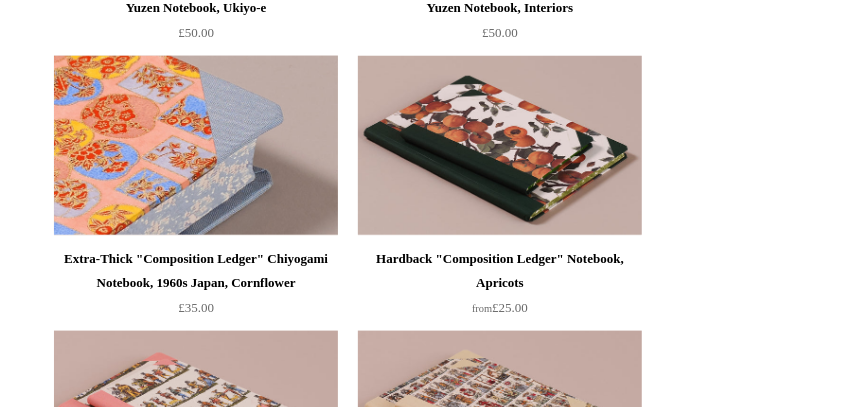 click at bounding box center (196, 146) 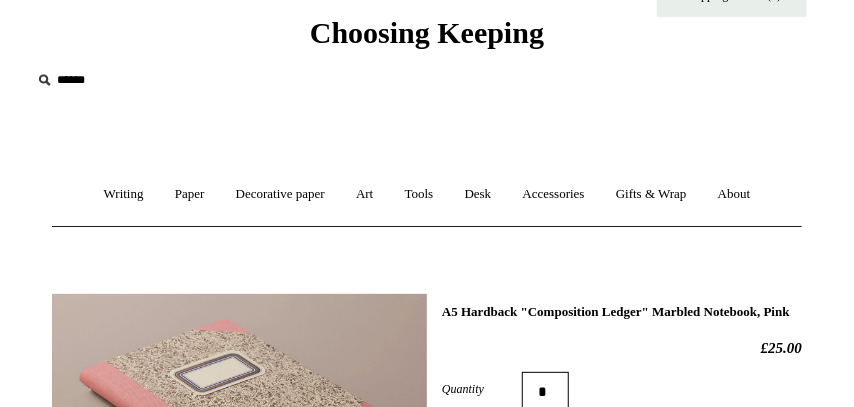 scroll, scrollTop: 212, scrollLeft: 0, axis: vertical 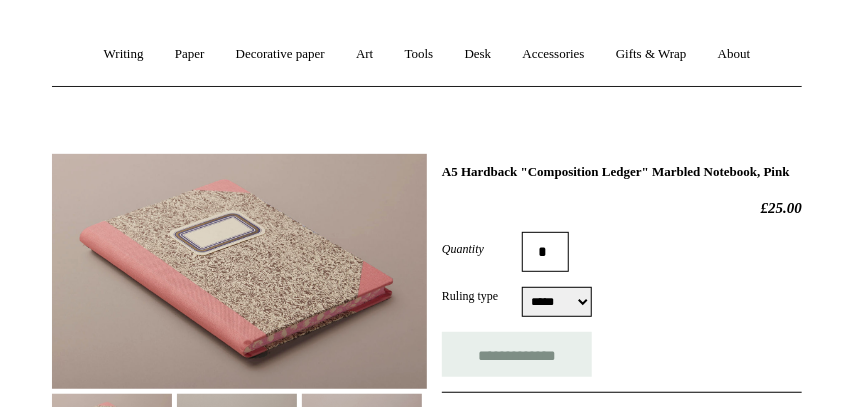 click on "***** *****" at bounding box center [557, 302] 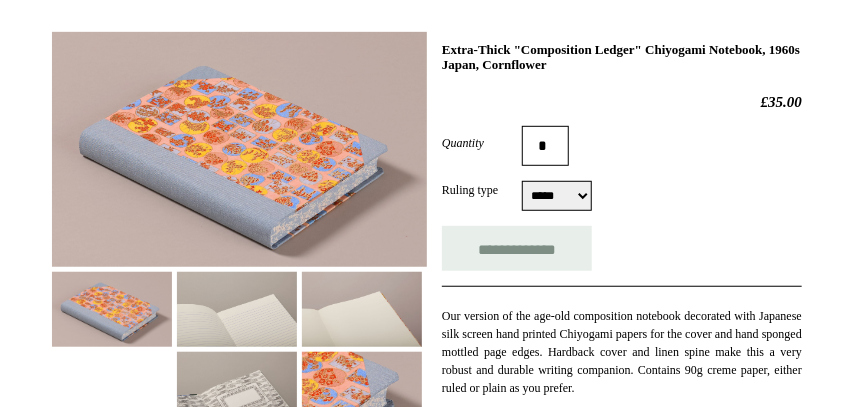 scroll, scrollTop: 532, scrollLeft: 0, axis: vertical 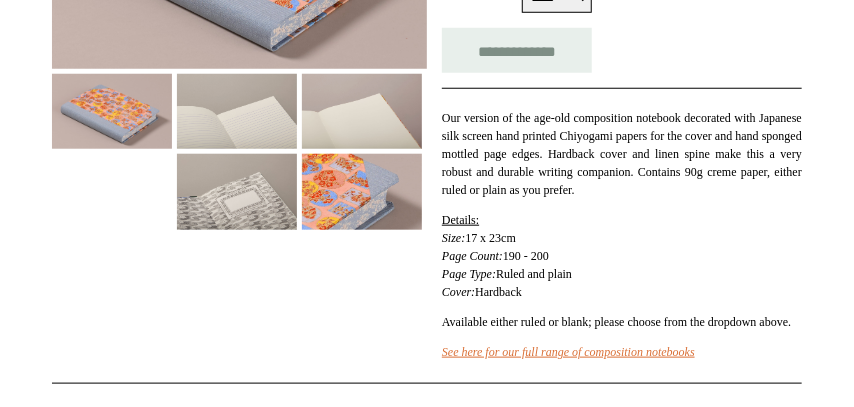 click at bounding box center [237, 111] 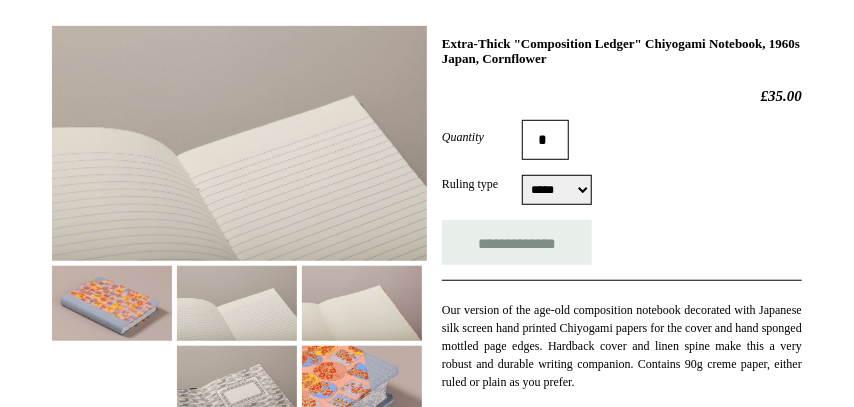scroll, scrollTop: 319, scrollLeft: 0, axis: vertical 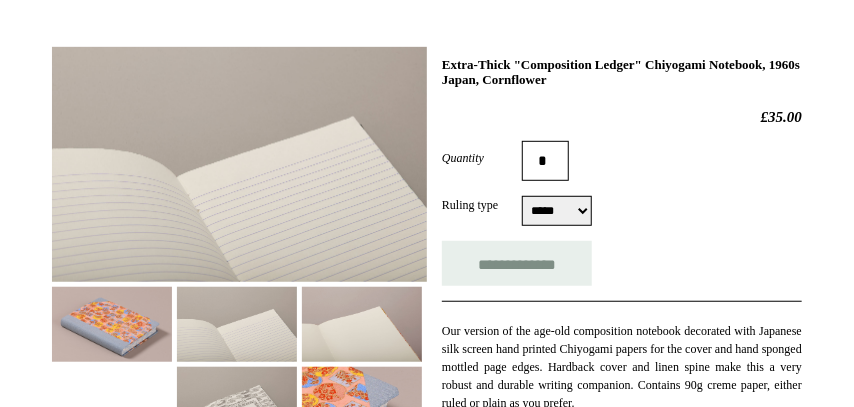 click at bounding box center [362, 324] 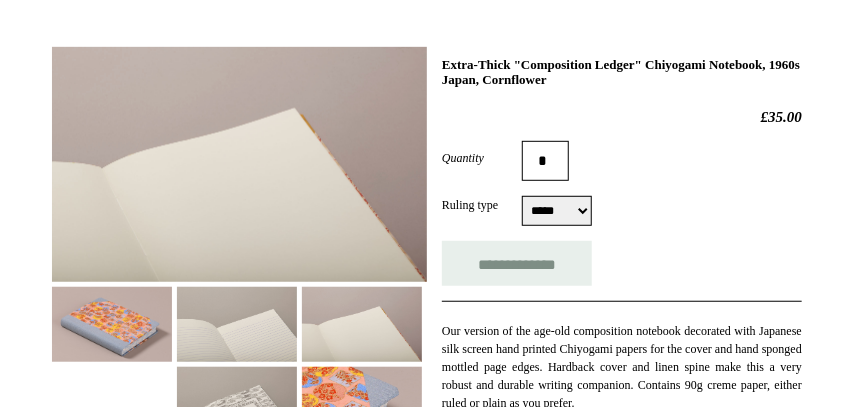 click at bounding box center (237, 324) 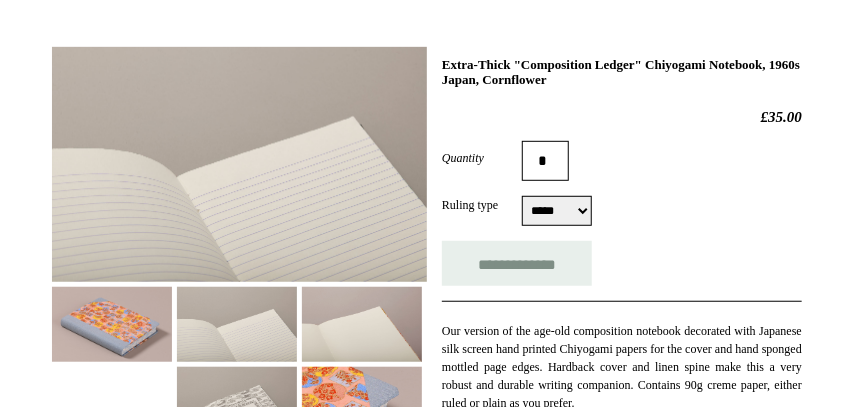 scroll, scrollTop: 638, scrollLeft: 0, axis: vertical 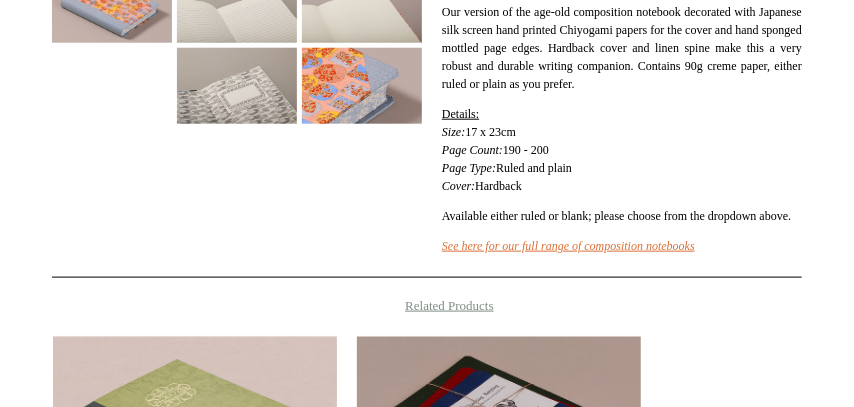 click at bounding box center (237, 85) 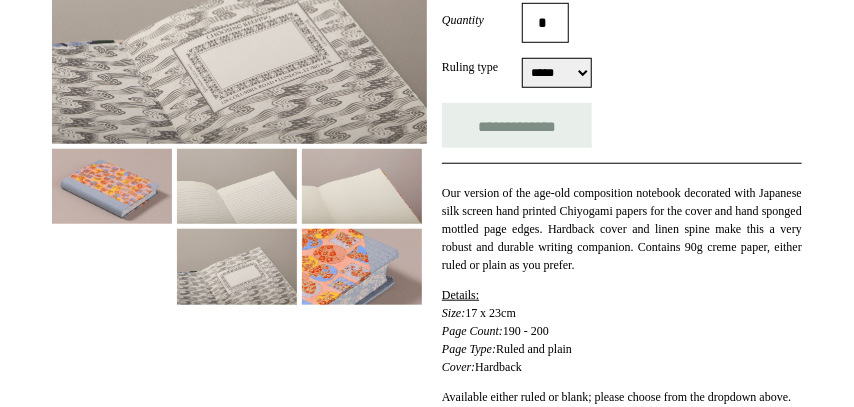 scroll, scrollTop: 425, scrollLeft: 0, axis: vertical 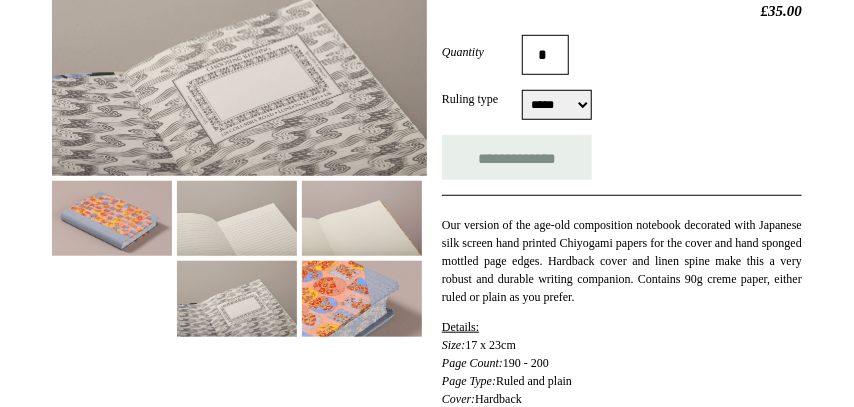 click at bounding box center [362, 298] 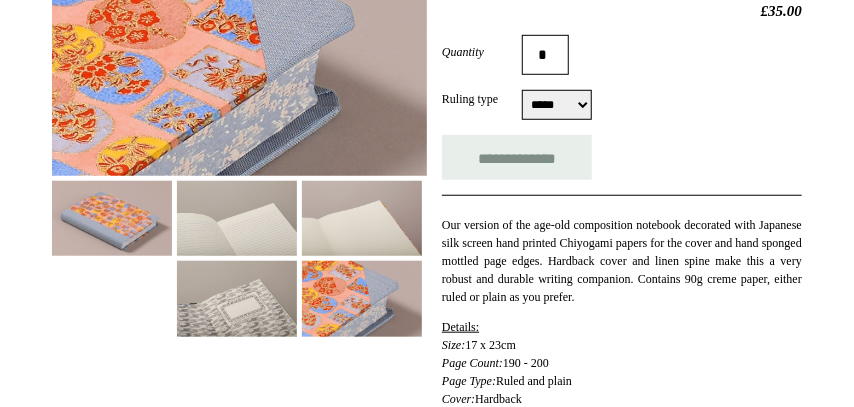 click at bounding box center (112, 218) 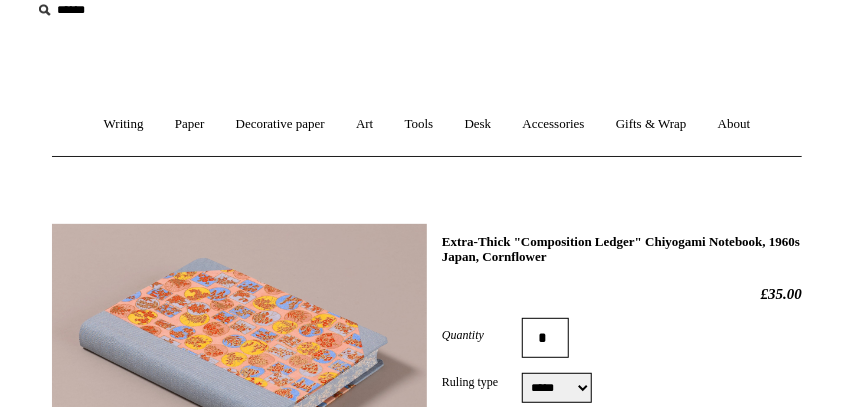 scroll, scrollTop: 0, scrollLeft: 0, axis: both 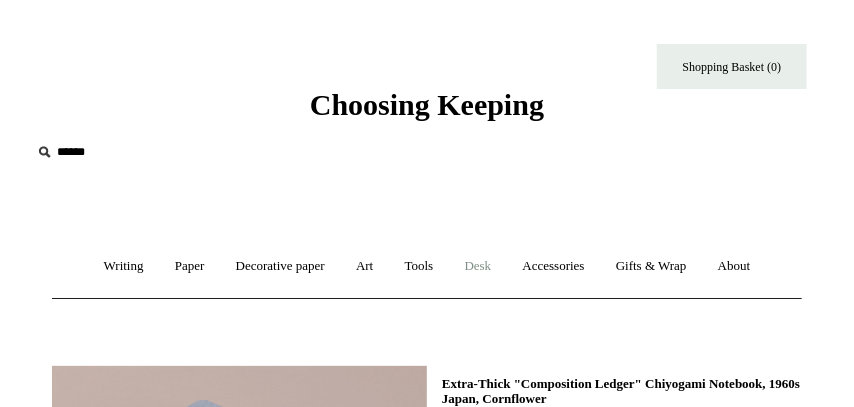 click on "Desk +" at bounding box center [478, 266] 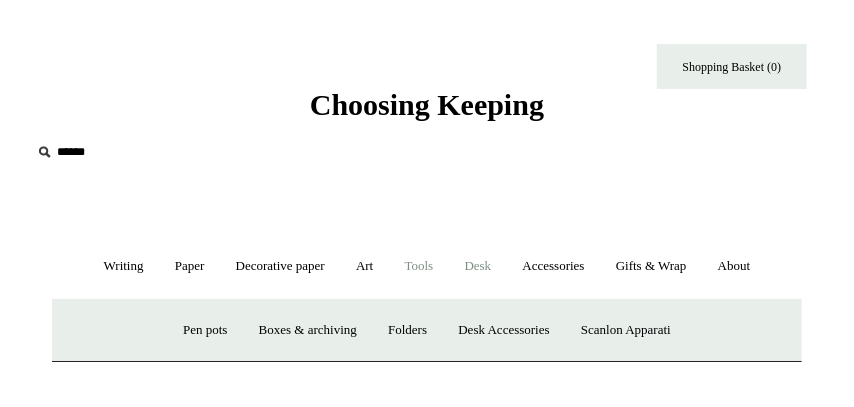 click on "Tools +" at bounding box center [419, 266] 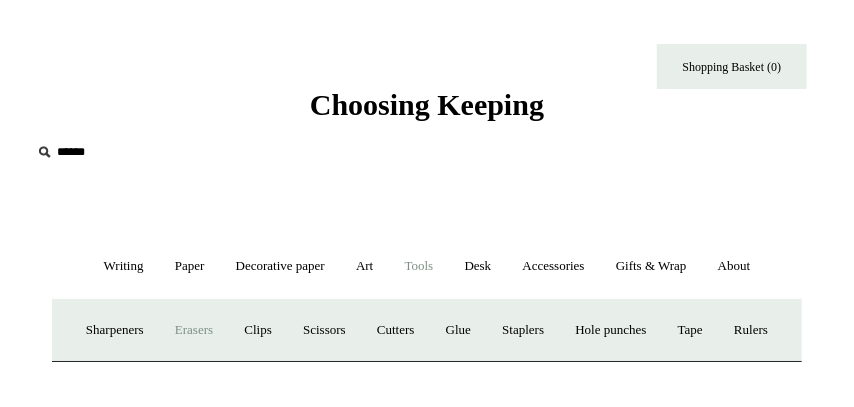 click on "Erasers" at bounding box center [194, 330] 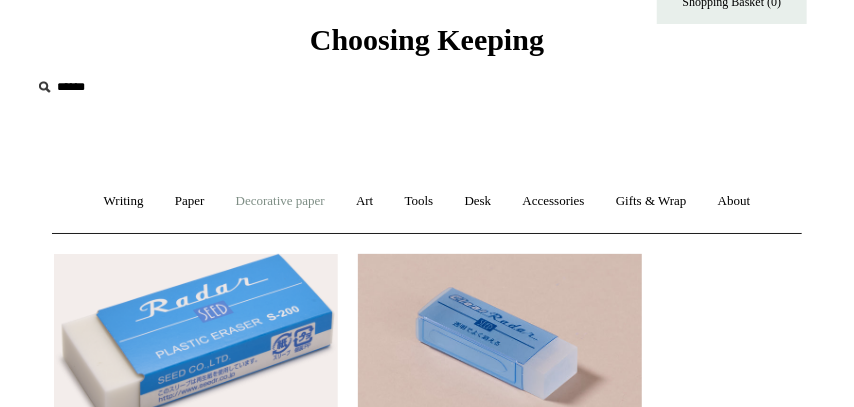 scroll, scrollTop: 0, scrollLeft: 0, axis: both 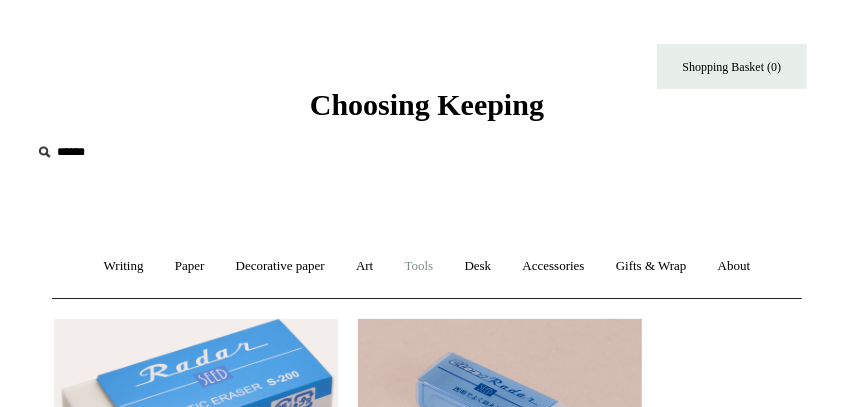 click on "Tools +" at bounding box center (419, 266) 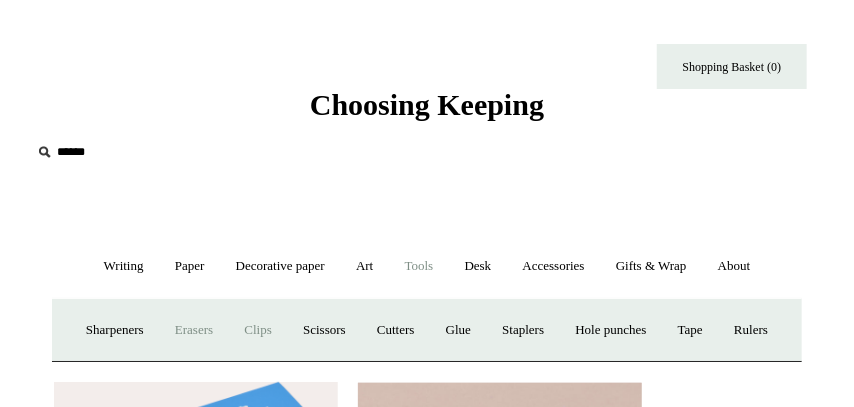 click on "Clips +" at bounding box center [257, 330] 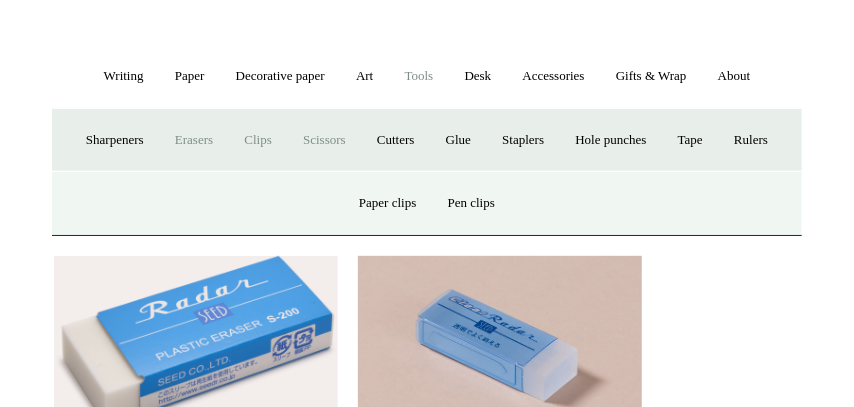 scroll, scrollTop: 212, scrollLeft: 0, axis: vertical 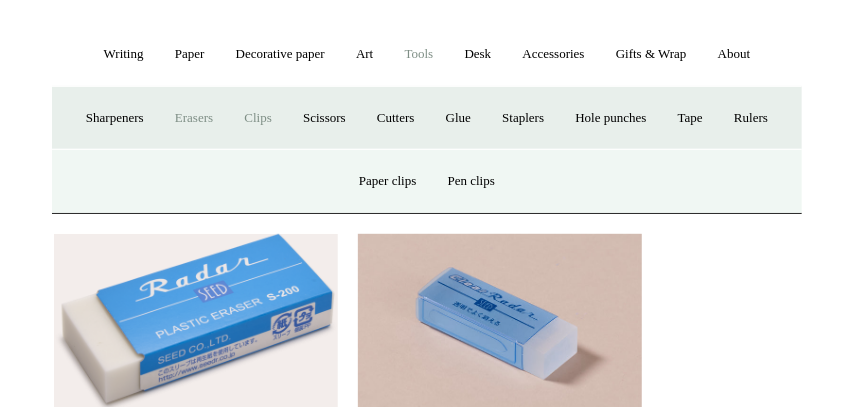 click on "Erasers" at bounding box center [194, 118] 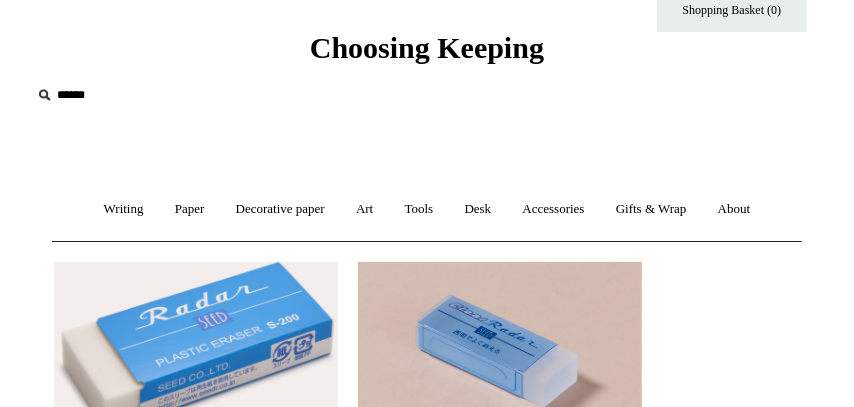 scroll, scrollTop: 106, scrollLeft: 0, axis: vertical 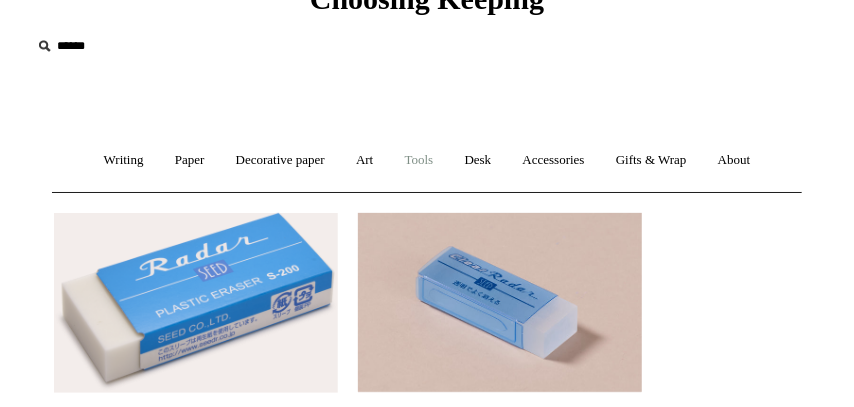 click on "Tools +" at bounding box center [419, 160] 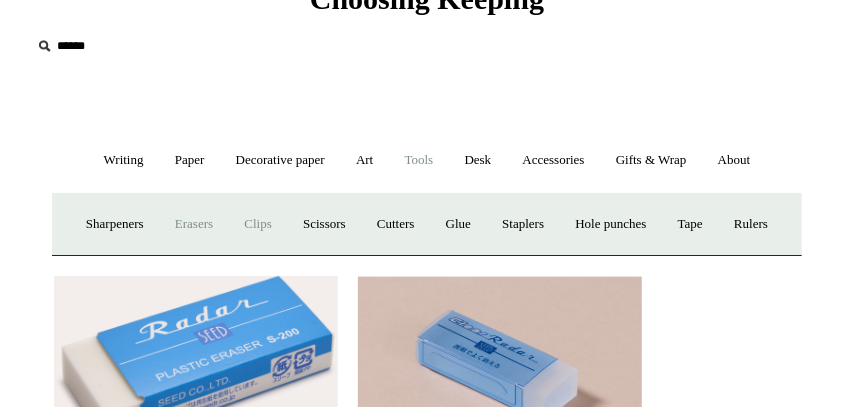 click on "Clips +" at bounding box center (257, 224) 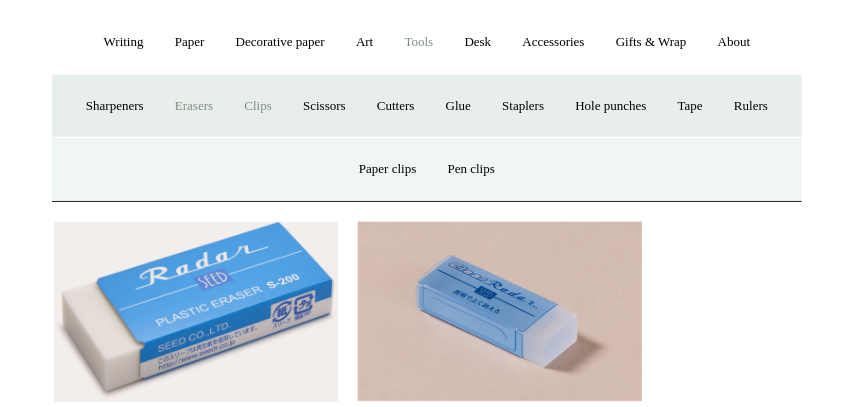 scroll, scrollTop: 319, scrollLeft: 0, axis: vertical 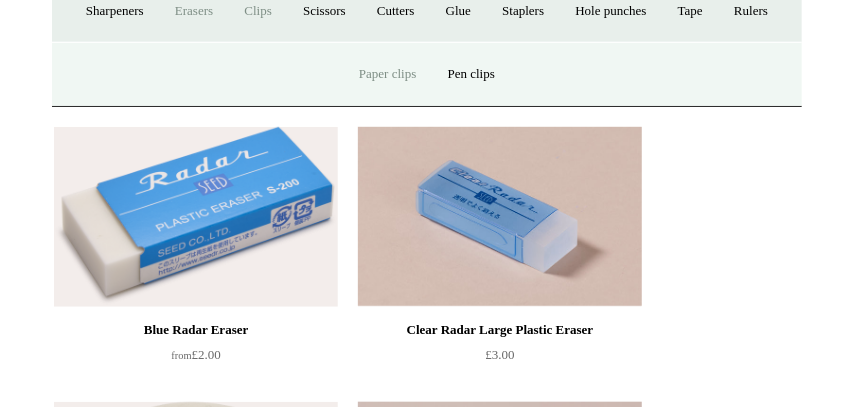 click on "Paper clips" at bounding box center (387, 74) 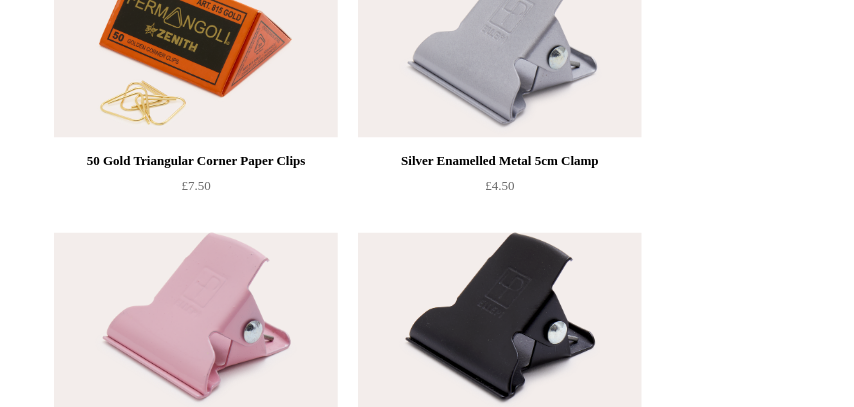 scroll, scrollTop: 1064, scrollLeft: 0, axis: vertical 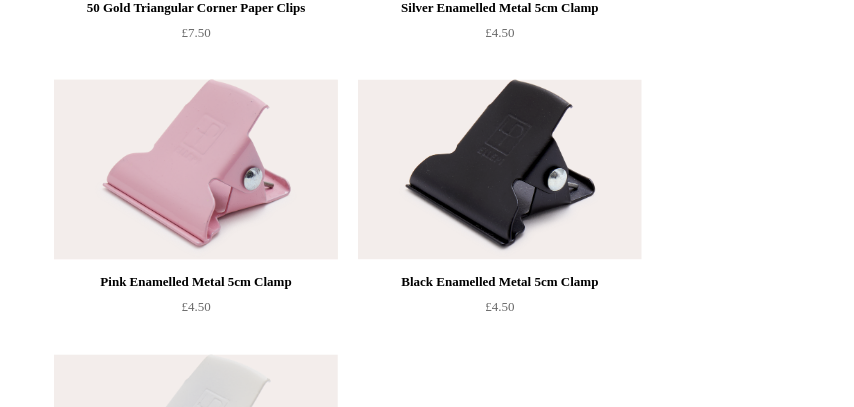 click at bounding box center [196, 170] 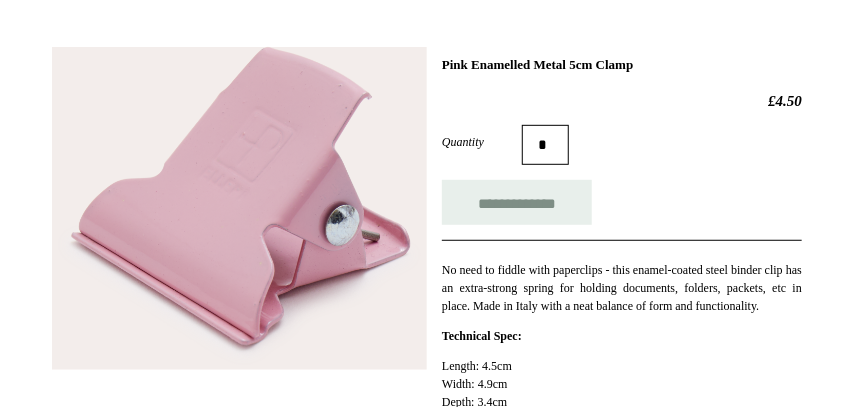 scroll, scrollTop: 0, scrollLeft: 0, axis: both 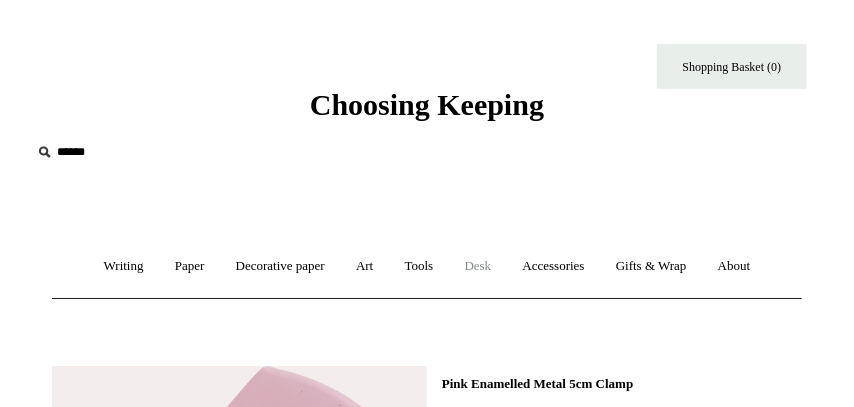 click on "Desk +" at bounding box center [478, 266] 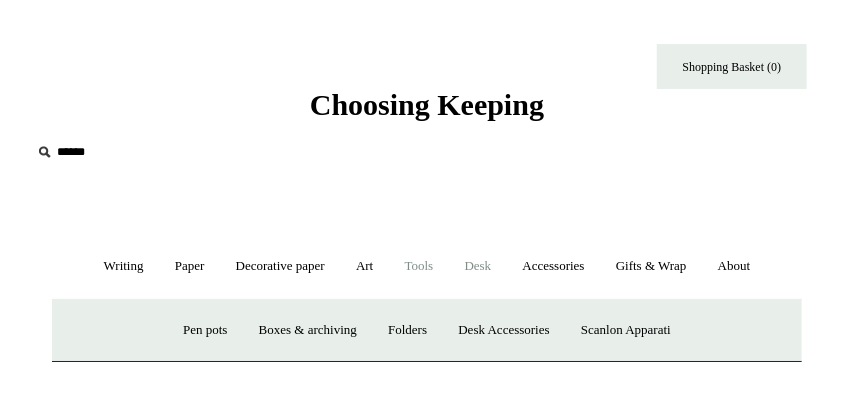 click on "Tools +" at bounding box center (419, 266) 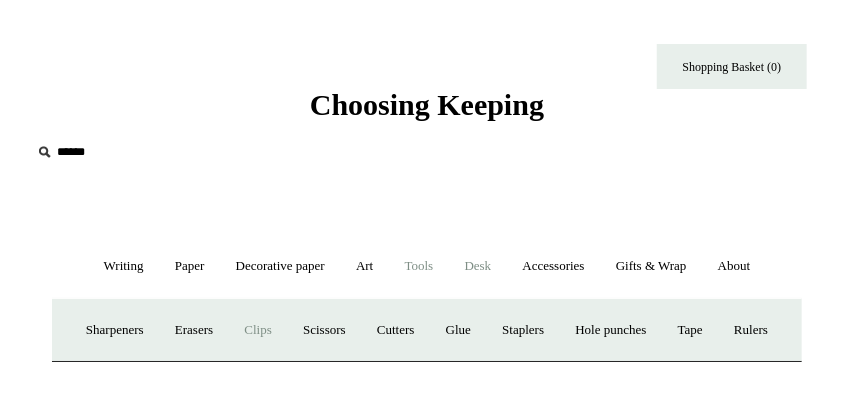 click on "Desk +" at bounding box center (478, 266) 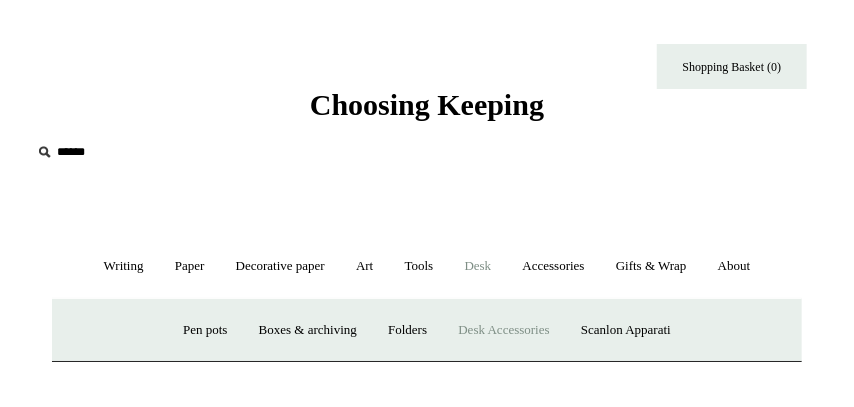 click on "Desk Accessories" at bounding box center (503, 330) 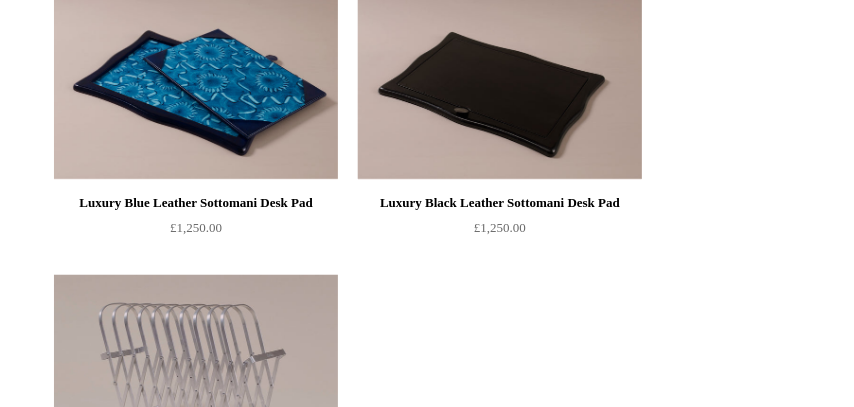 scroll, scrollTop: 0, scrollLeft: 0, axis: both 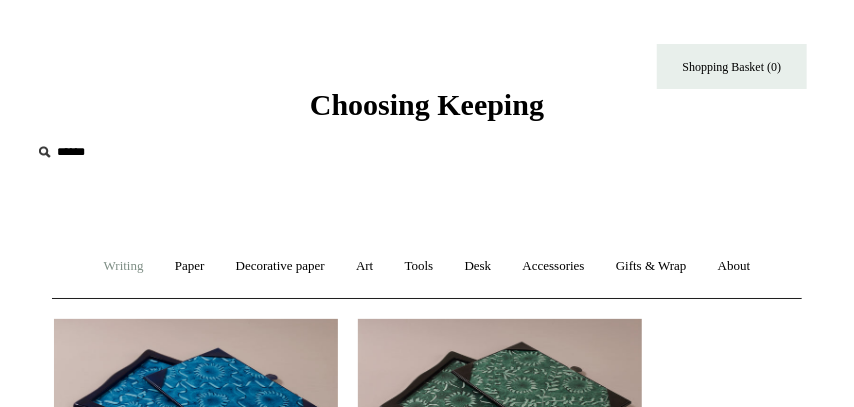 click on "Writing +" at bounding box center (124, 266) 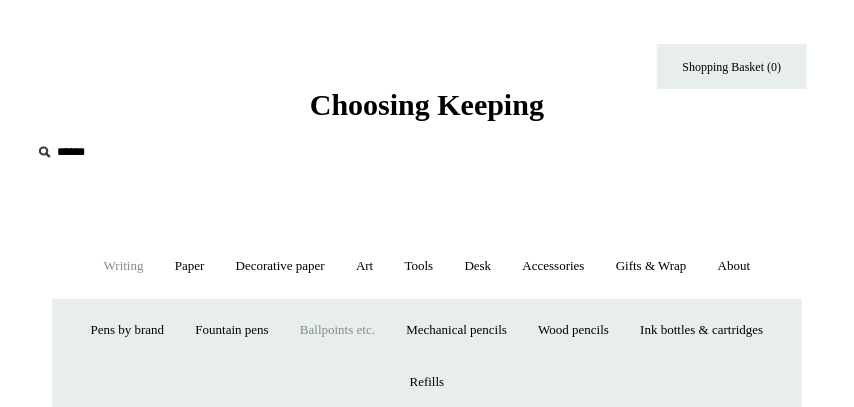 click on "Ballpoints etc. +" at bounding box center (337, 330) 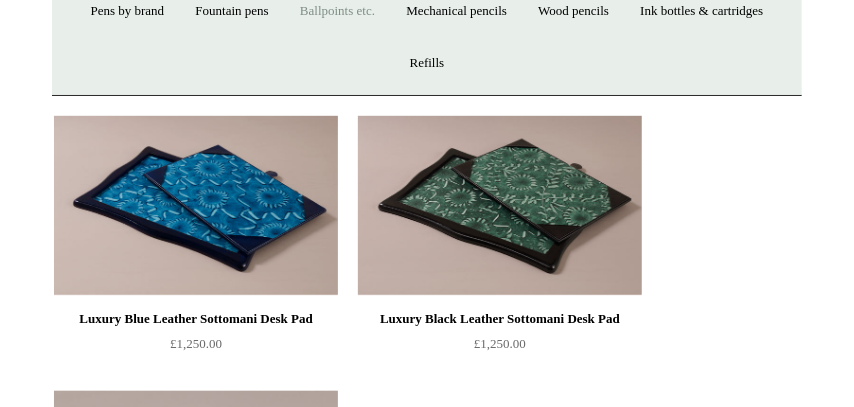 scroll, scrollTop: 106, scrollLeft: 0, axis: vertical 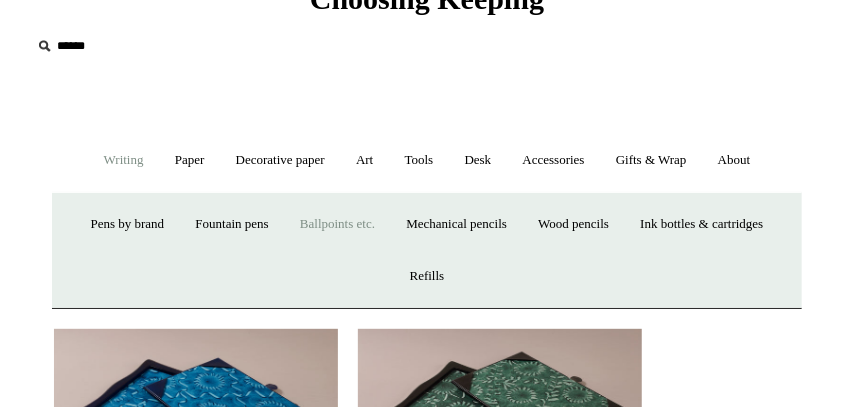 click on "Ballpoints etc. +" at bounding box center (337, 224) 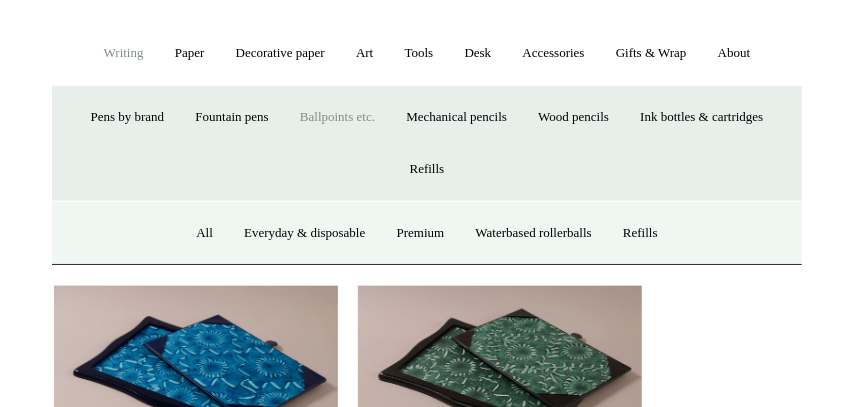 scroll, scrollTop: 212, scrollLeft: 0, axis: vertical 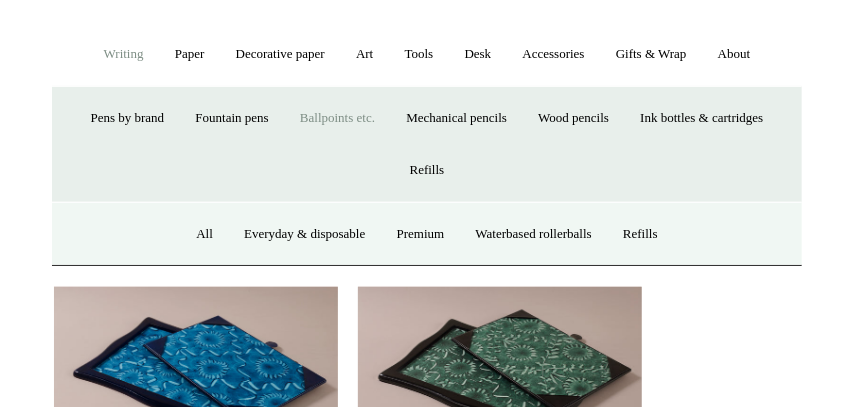 click on "Ballpoints etc. -" at bounding box center [337, 118] 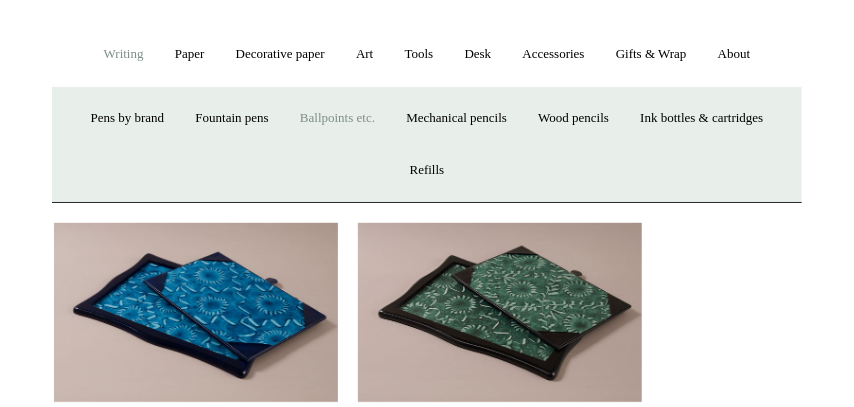 click on "Ballpoints etc. +" at bounding box center (337, 118) 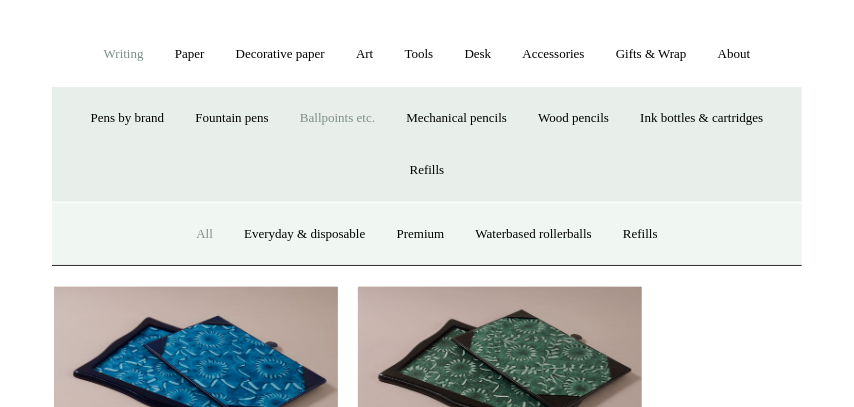 click on "All" at bounding box center (204, 234) 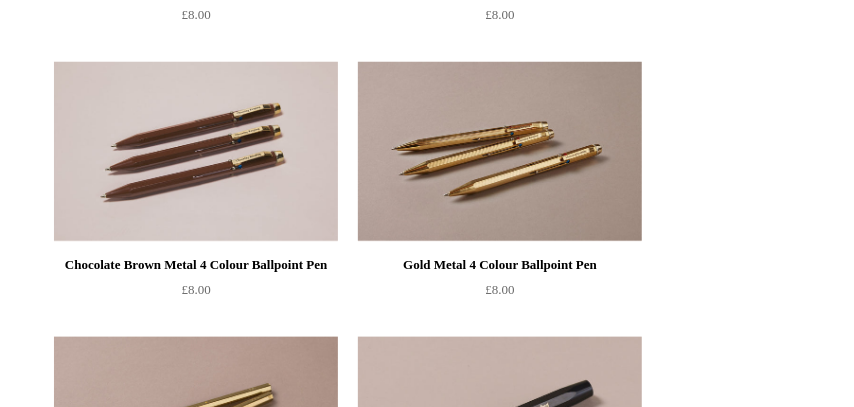 scroll, scrollTop: 0, scrollLeft: 0, axis: both 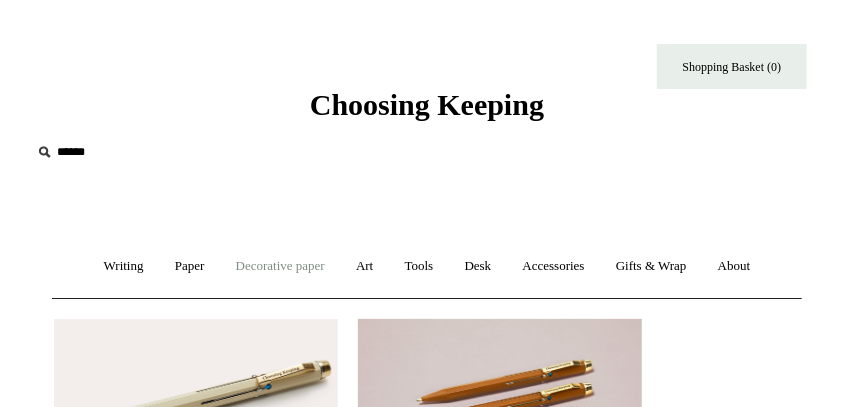 click on "Decorative paper +" at bounding box center [280, 266] 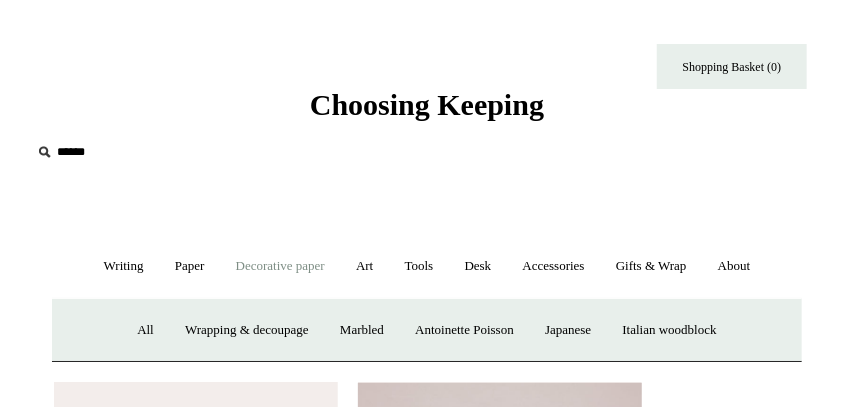 scroll, scrollTop: 106, scrollLeft: 0, axis: vertical 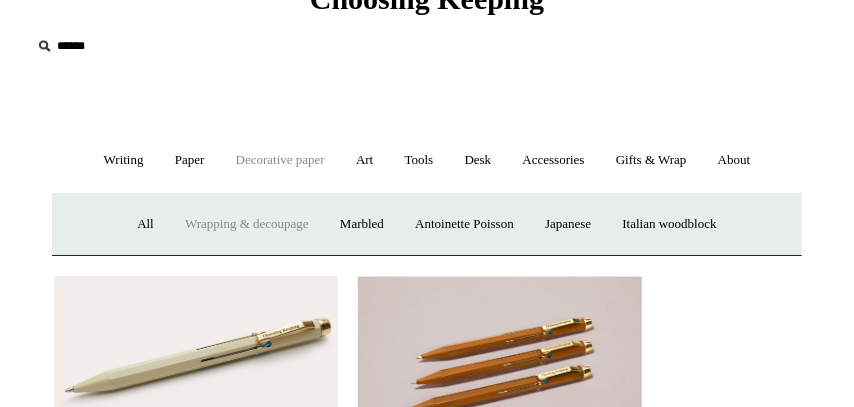 click on "Wrapping & decoupage" at bounding box center (247, 224) 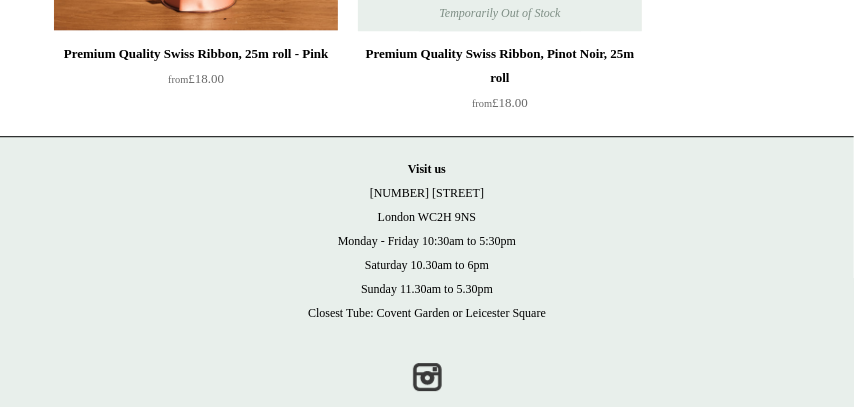 scroll, scrollTop: 3617, scrollLeft: 0, axis: vertical 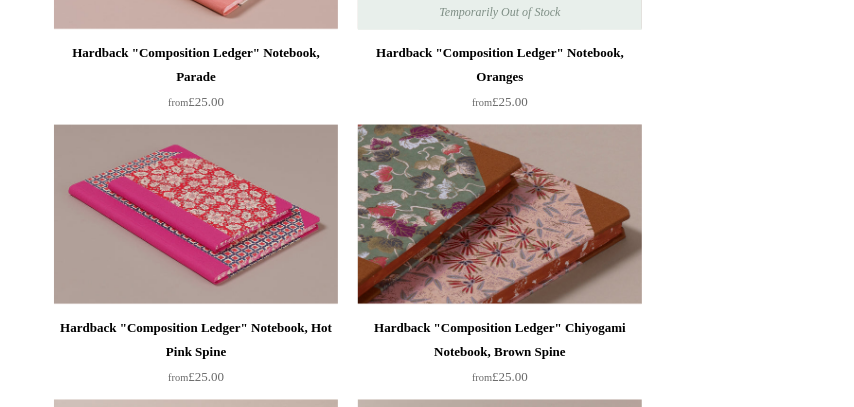 click at bounding box center (500, 215) 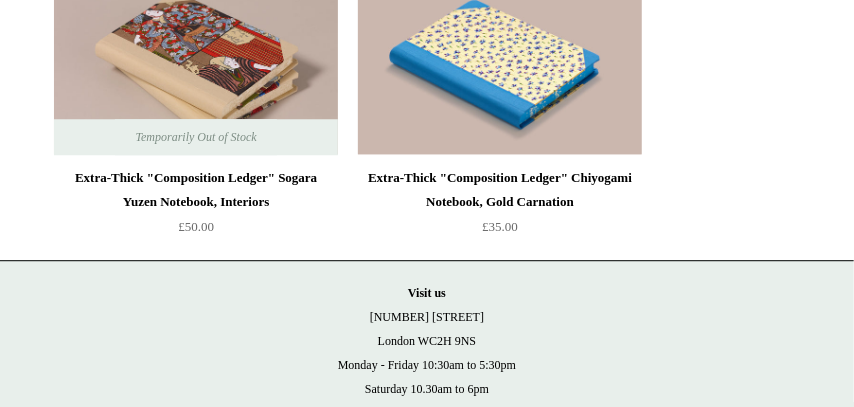 scroll, scrollTop: 3936, scrollLeft: 0, axis: vertical 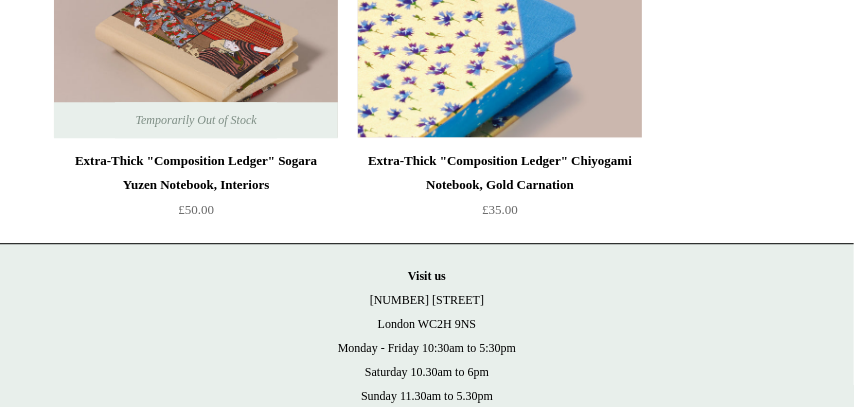 click at bounding box center (500, 48) 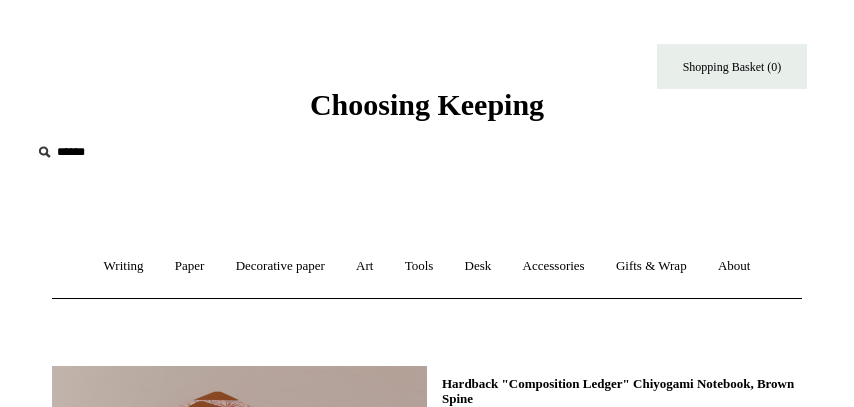 select on "********" 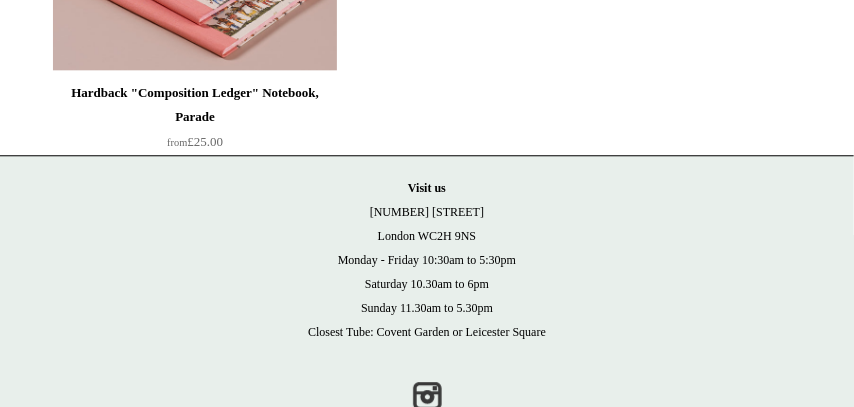 scroll, scrollTop: 1604, scrollLeft: 0, axis: vertical 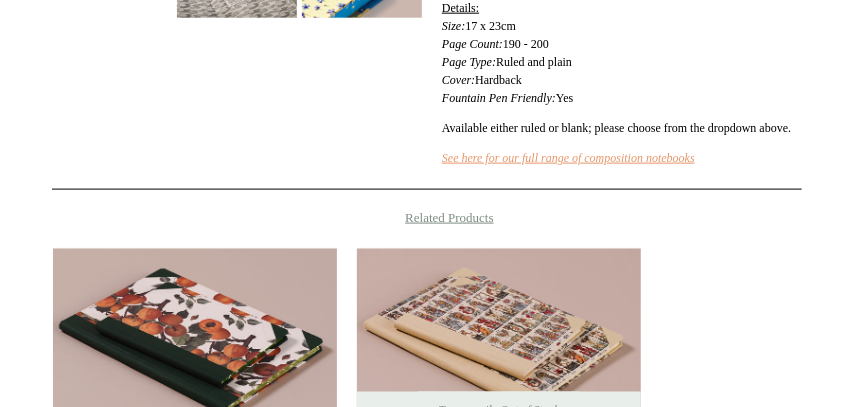 click on "See here for our full range of composition notebooks" at bounding box center (568, 158) 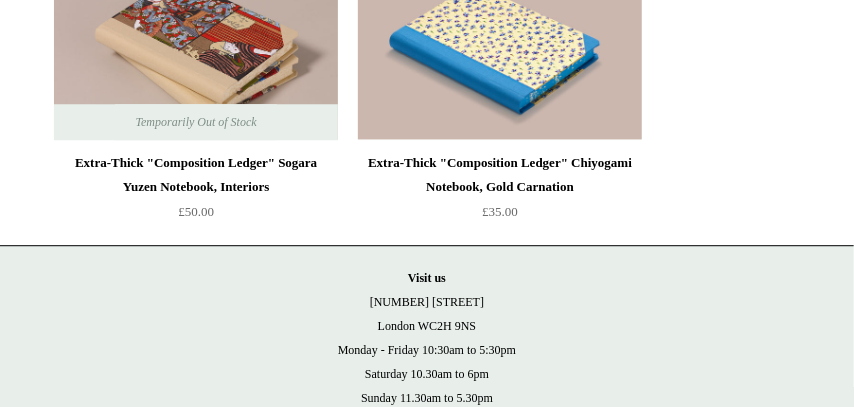 scroll, scrollTop: 3936, scrollLeft: 0, axis: vertical 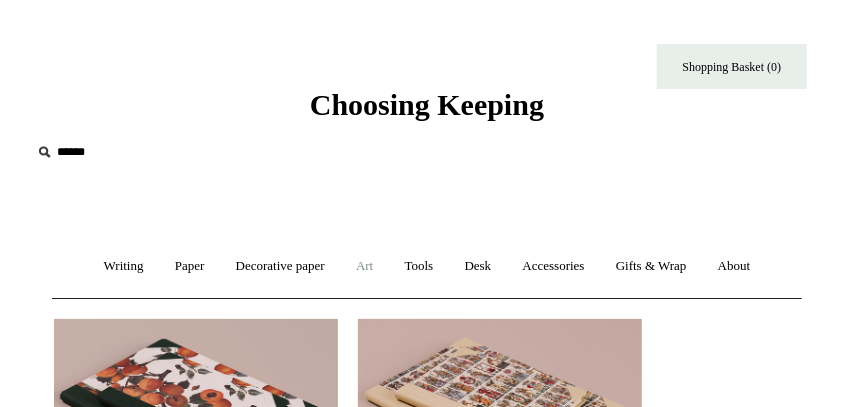 click on "Art +" at bounding box center (364, 266) 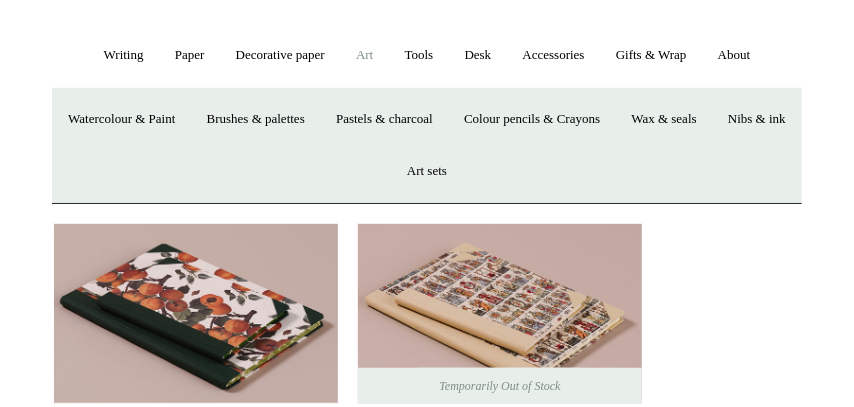 scroll, scrollTop: 212, scrollLeft: 0, axis: vertical 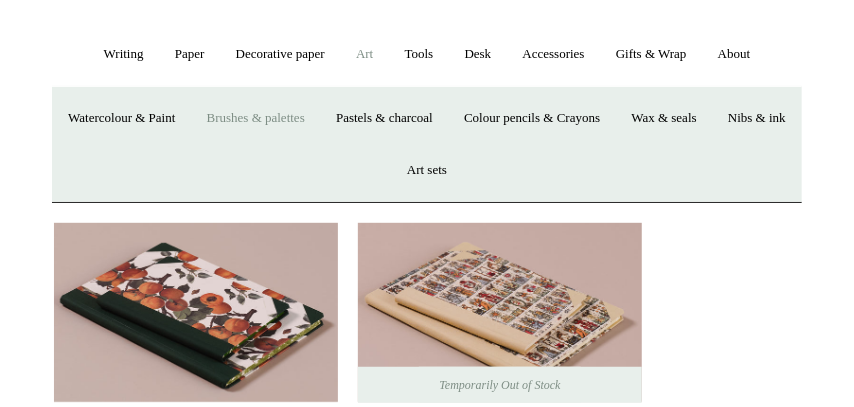 click on "Brushes & palettes" at bounding box center (256, 118) 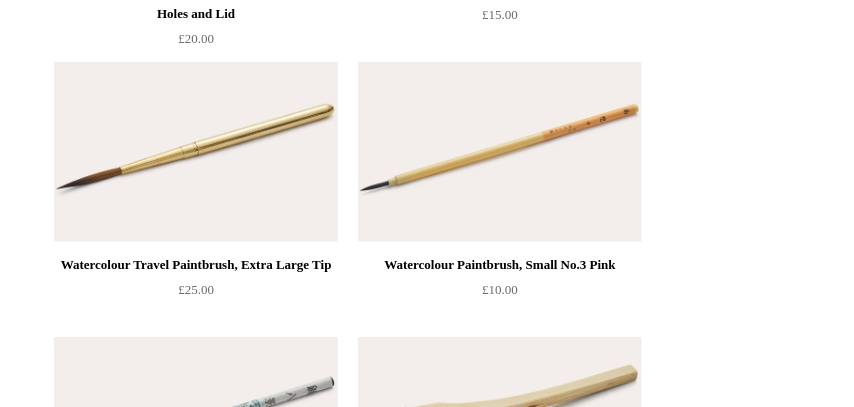 scroll, scrollTop: 0, scrollLeft: 0, axis: both 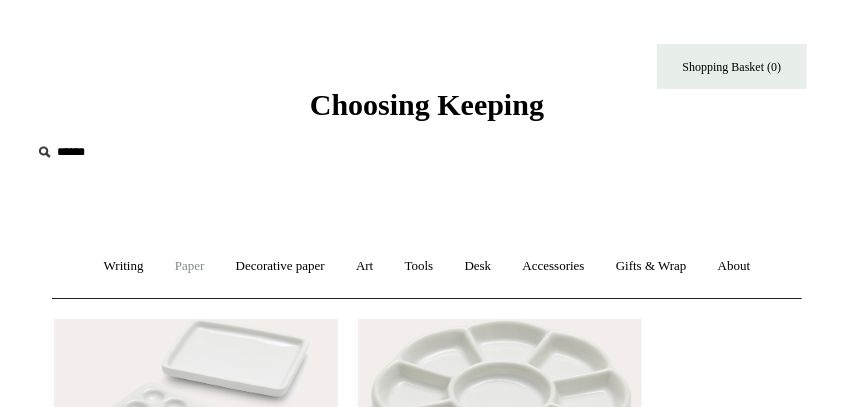 click on "Paper +" at bounding box center (190, 266) 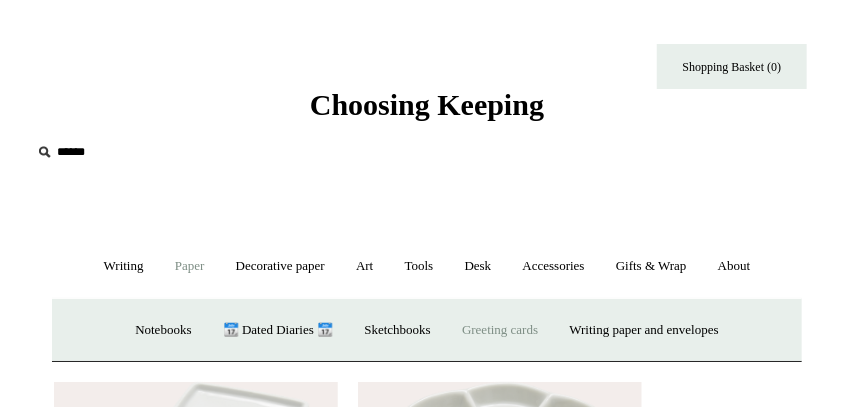 click on "Greeting cards +" at bounding box center [500, 330] 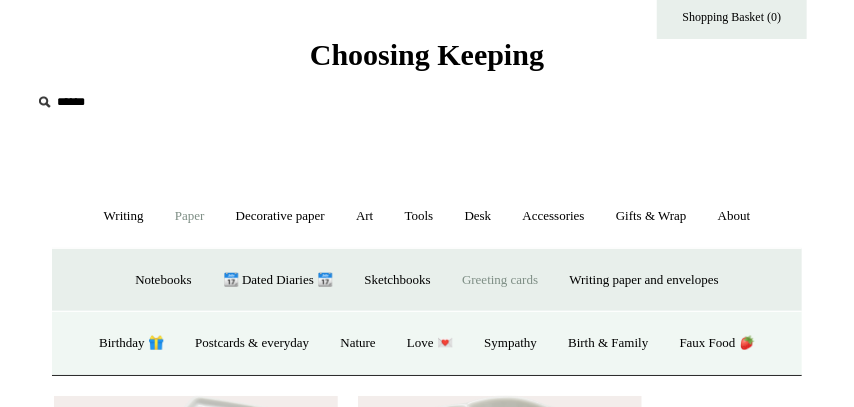 scroll, scrollTop: 106, scrollLeft: 0, axis: vertical 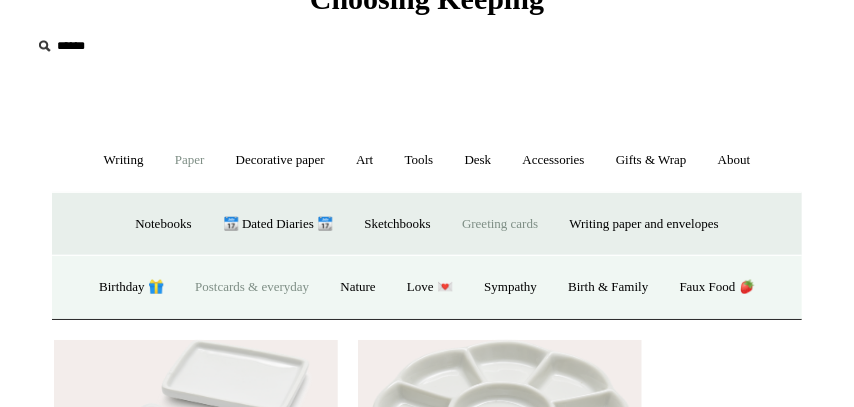 click on "Postcards & everyday" at bounding box center (252, 287) 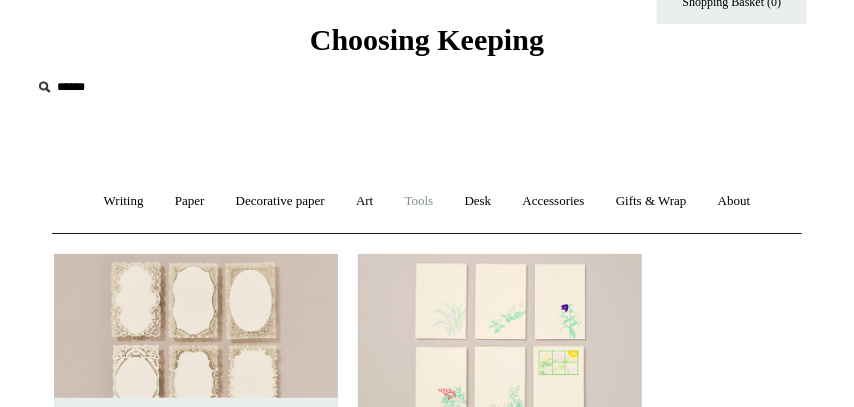 scroll, scrollTop: 0, scrollLeft: 0, axis: both 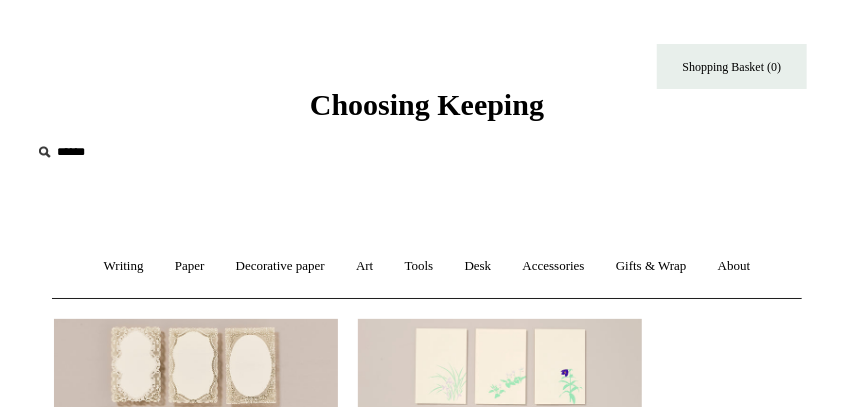 click at bounding box center (154, 152) 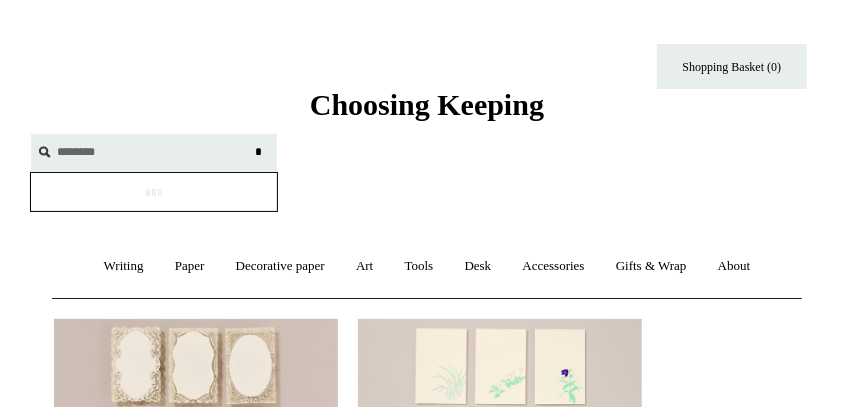 type on "********" 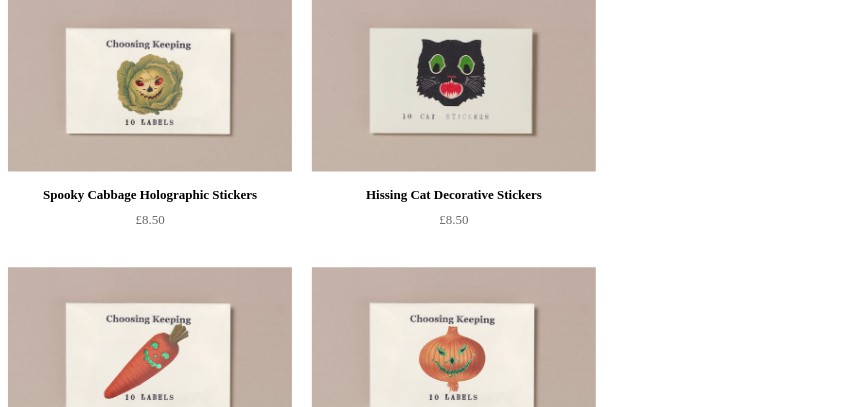 scroll, scrollTop: 1276, scrollLeft: 0, axis: vertical 